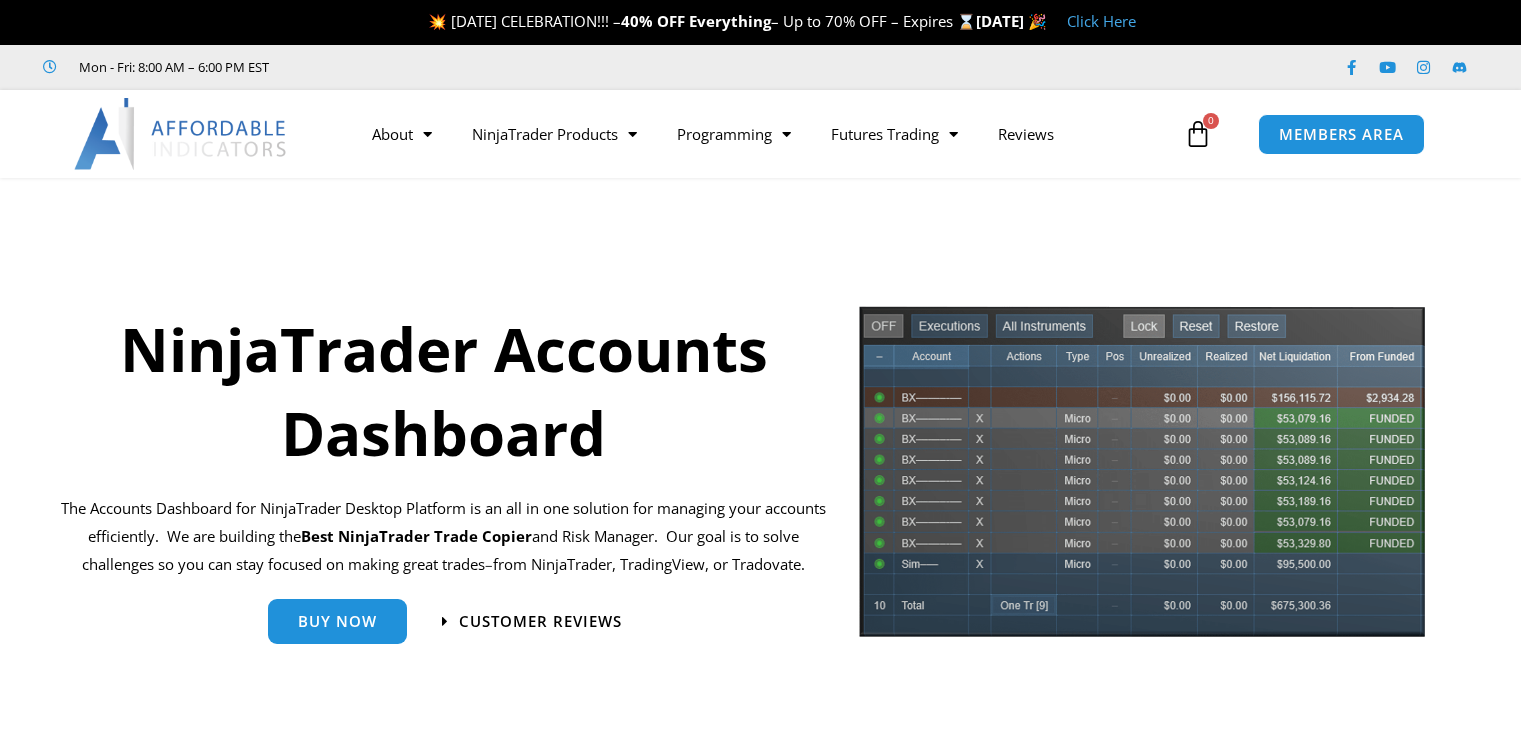 scroll, scrollTop: 0, scrollLeft: 0, axis: both 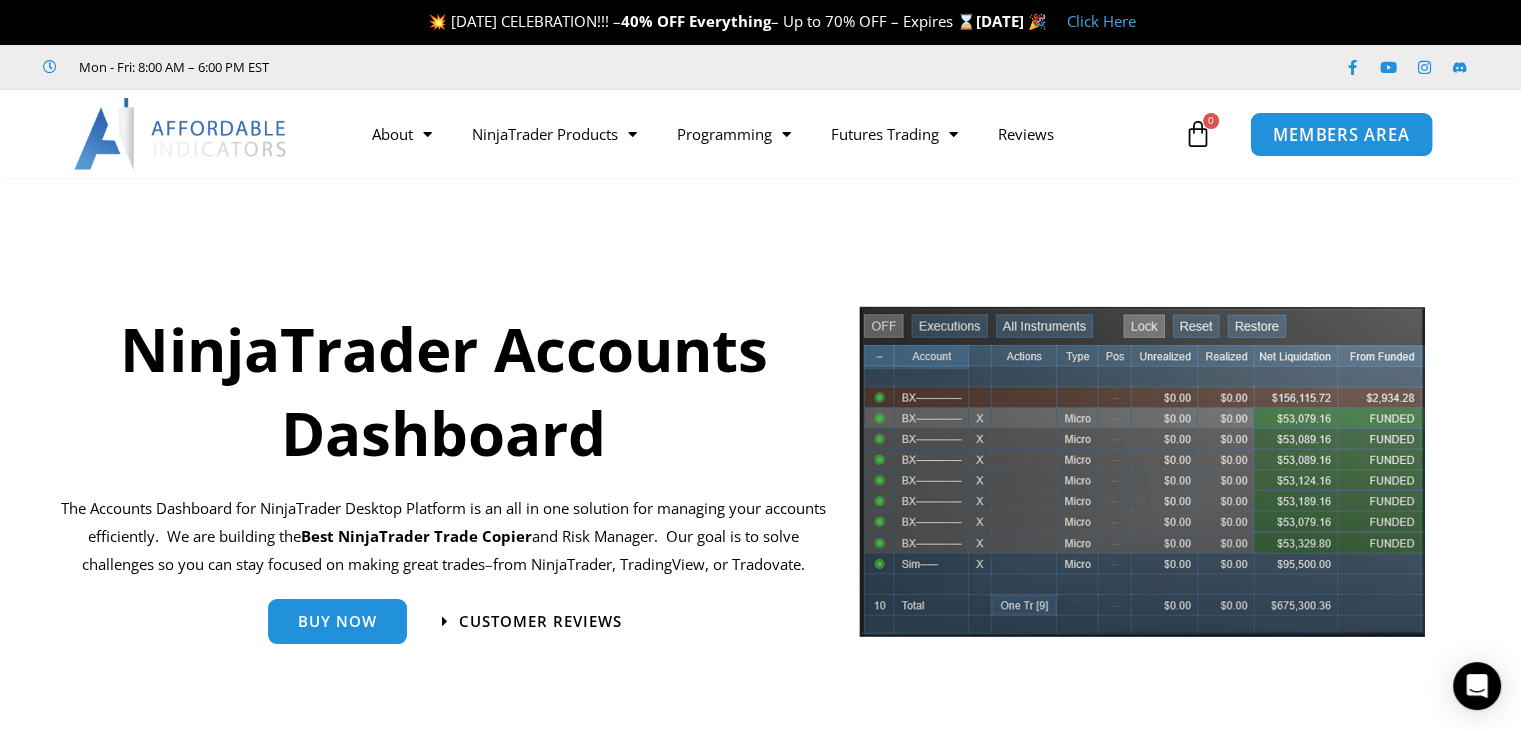 click on "MEMBERS AREA" at bounding box center [1341, 134] 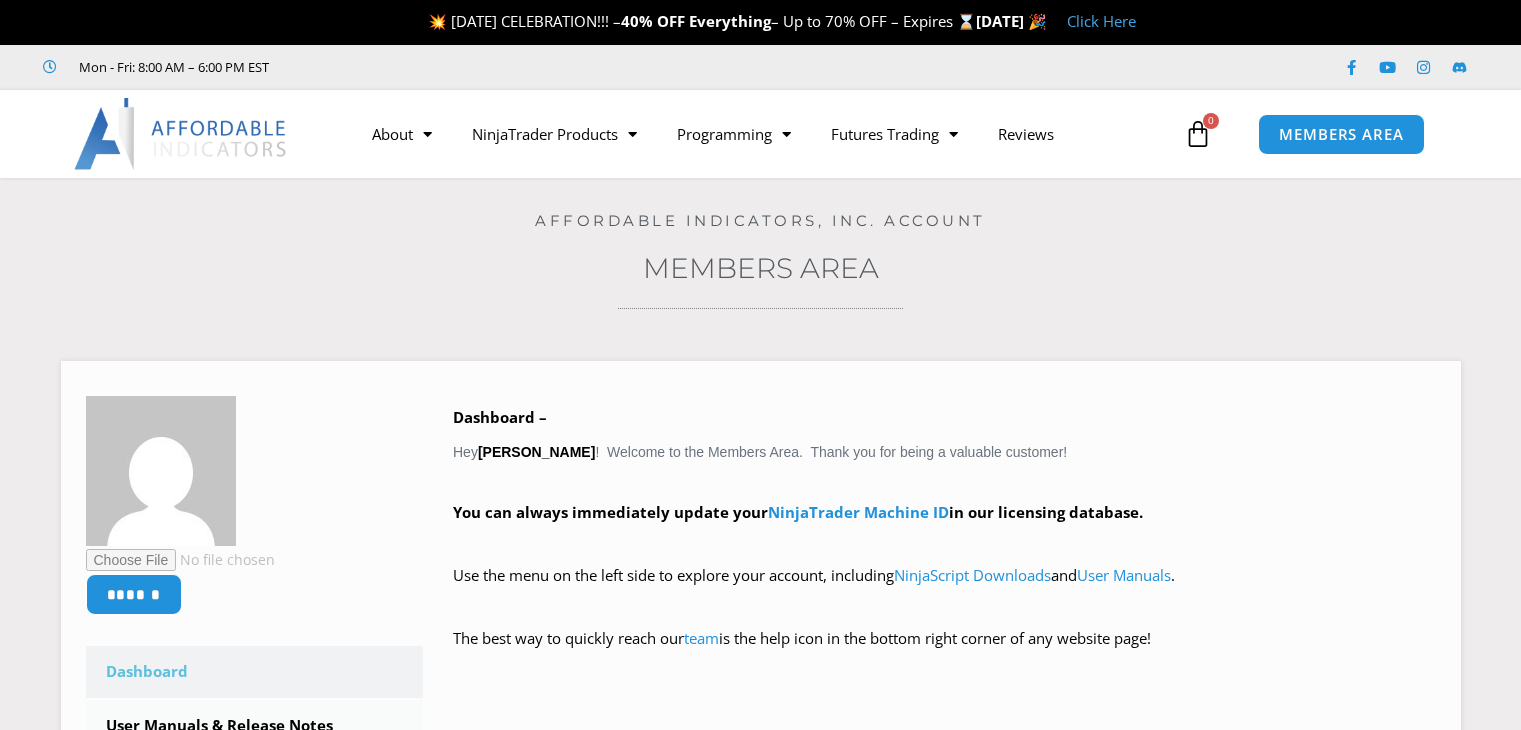 scroll, scrollTop: 0, scrollLeft: 0, axis: both 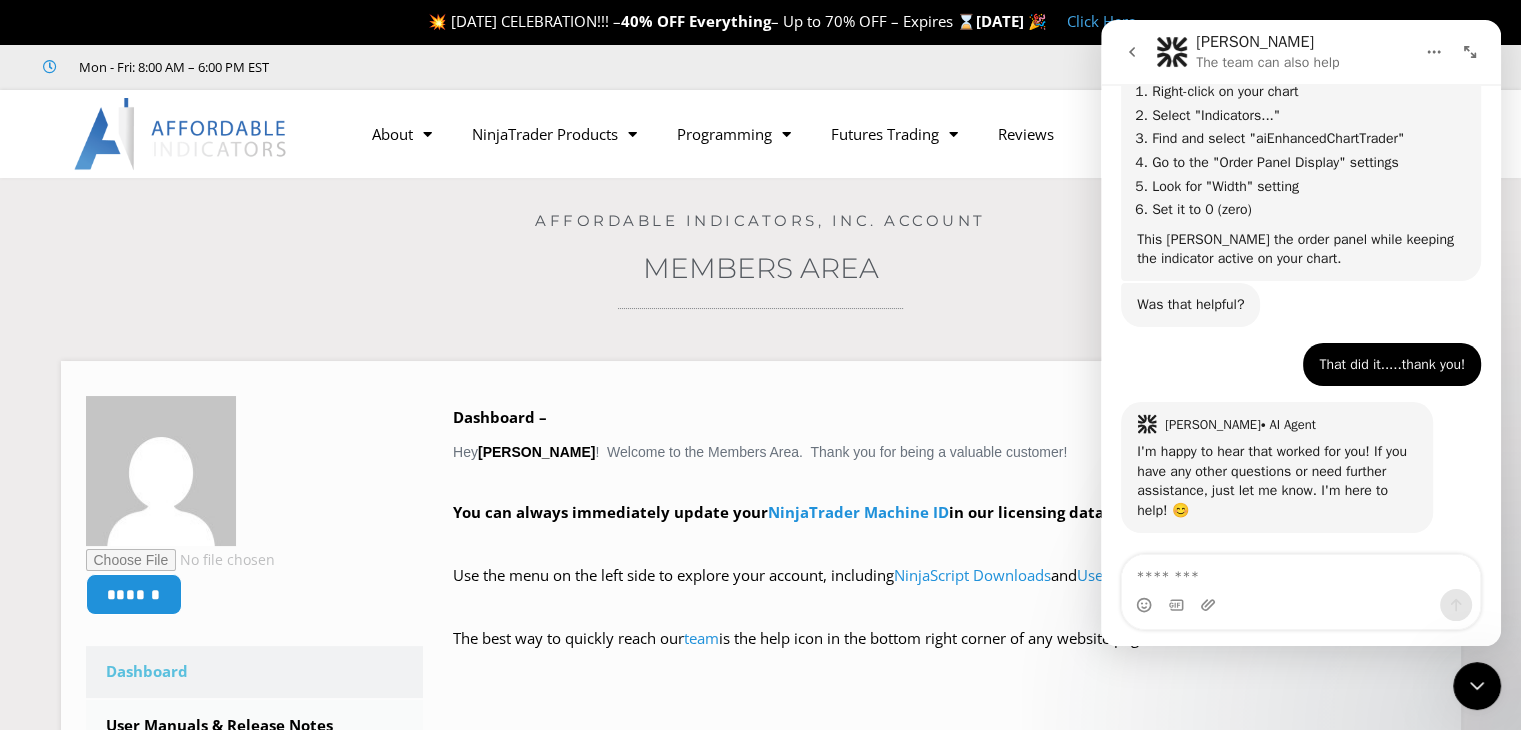 click on "Members Area" at bounding box center (760, 268) 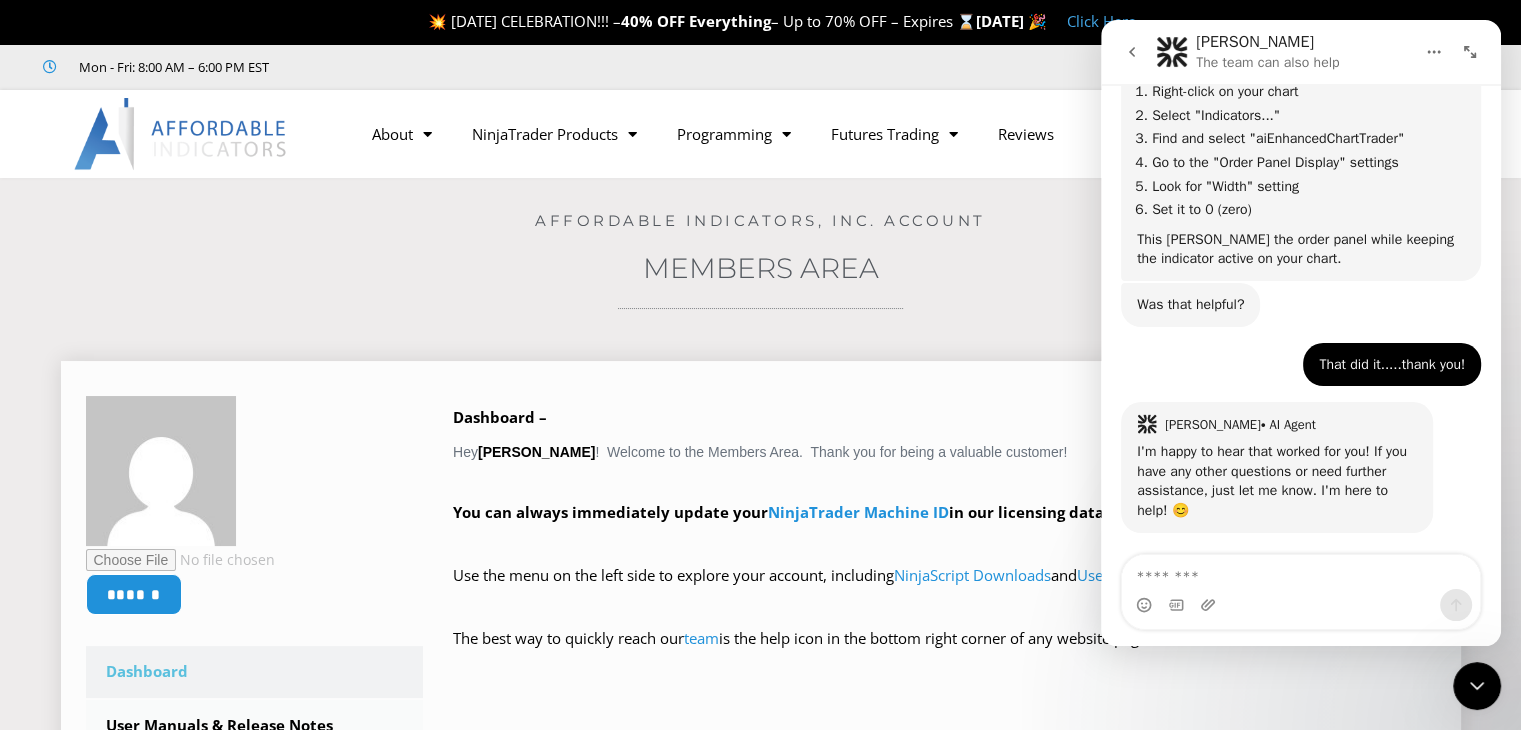 click on "******
Dashboard
Subscriptions
User Manuals & Release Notes
NinjaScript Downloads
NinjaTrader Machine IDs
Order History
Account Details
Addresses
Payment Methods
Logout
Dashboard –  Hey  [PERSON_NAME] !  Welcome to the Members Area.  Thank you for being a valuable customer!
You can always immediately update your
NinjaTrader Machine ID  in our licensing database.
Use the menu on the left side to explore your account, including  NinjaScript Downloads  and  User Manuals ." at bounding box center [761, 750] 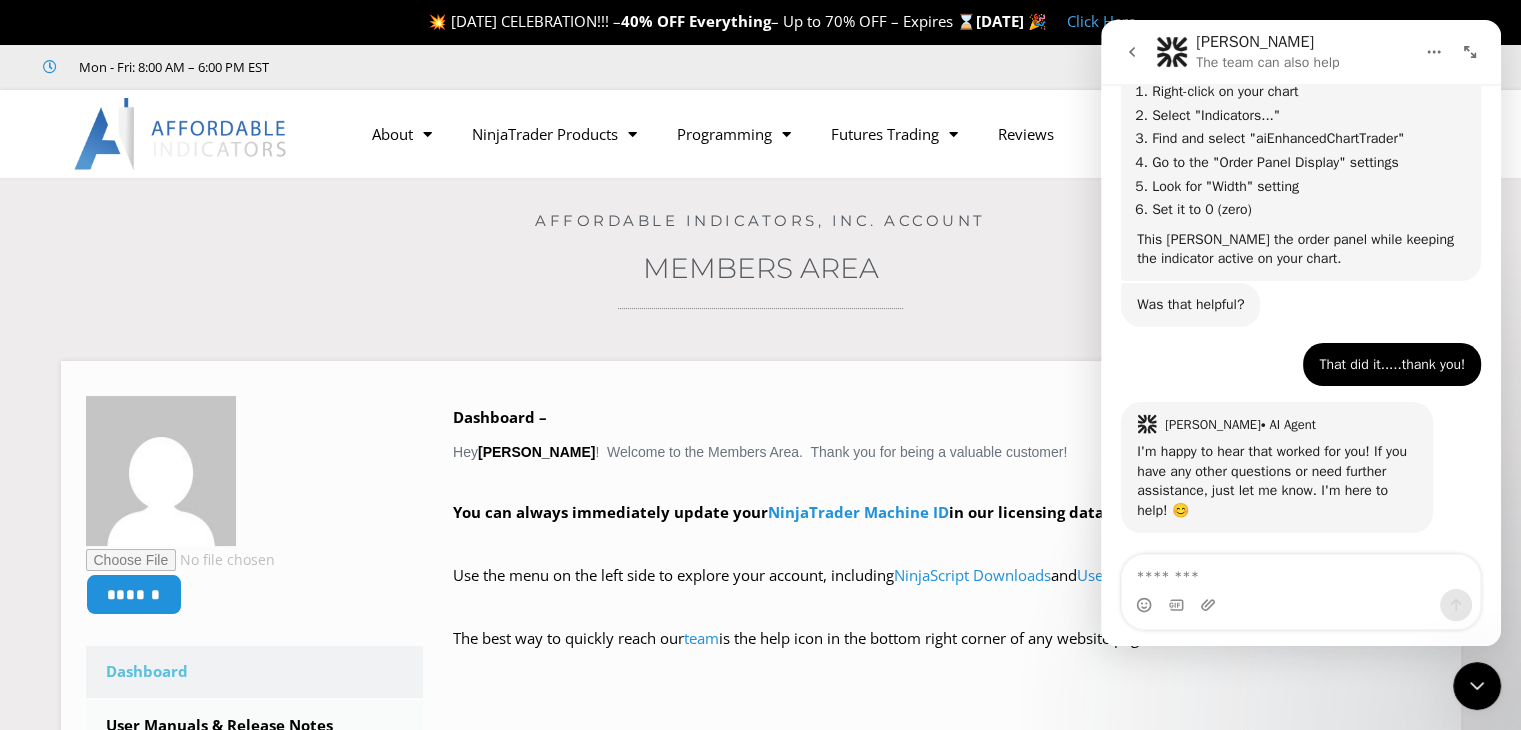click 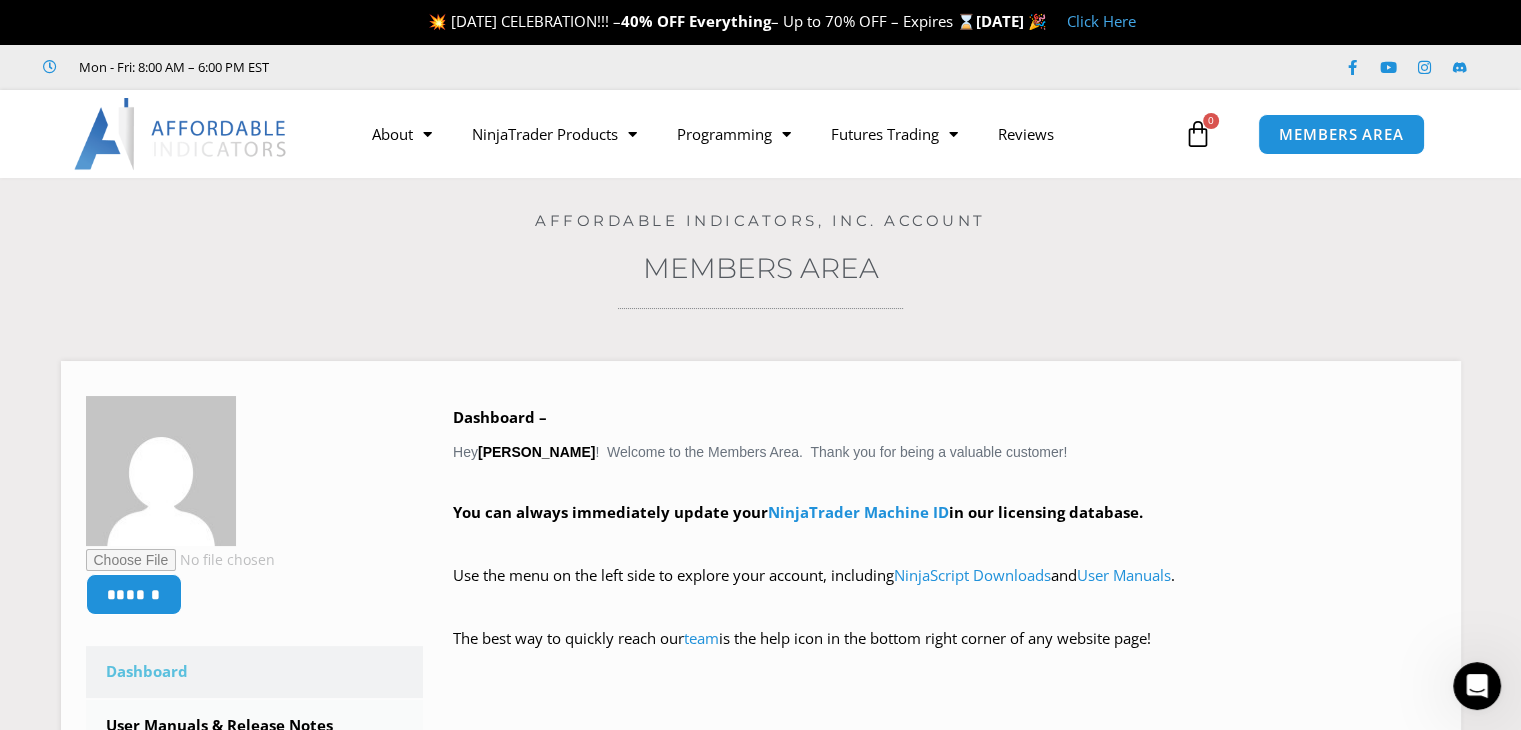 scroll, scrollTop: 0, scrollLeft: 0, axis: both 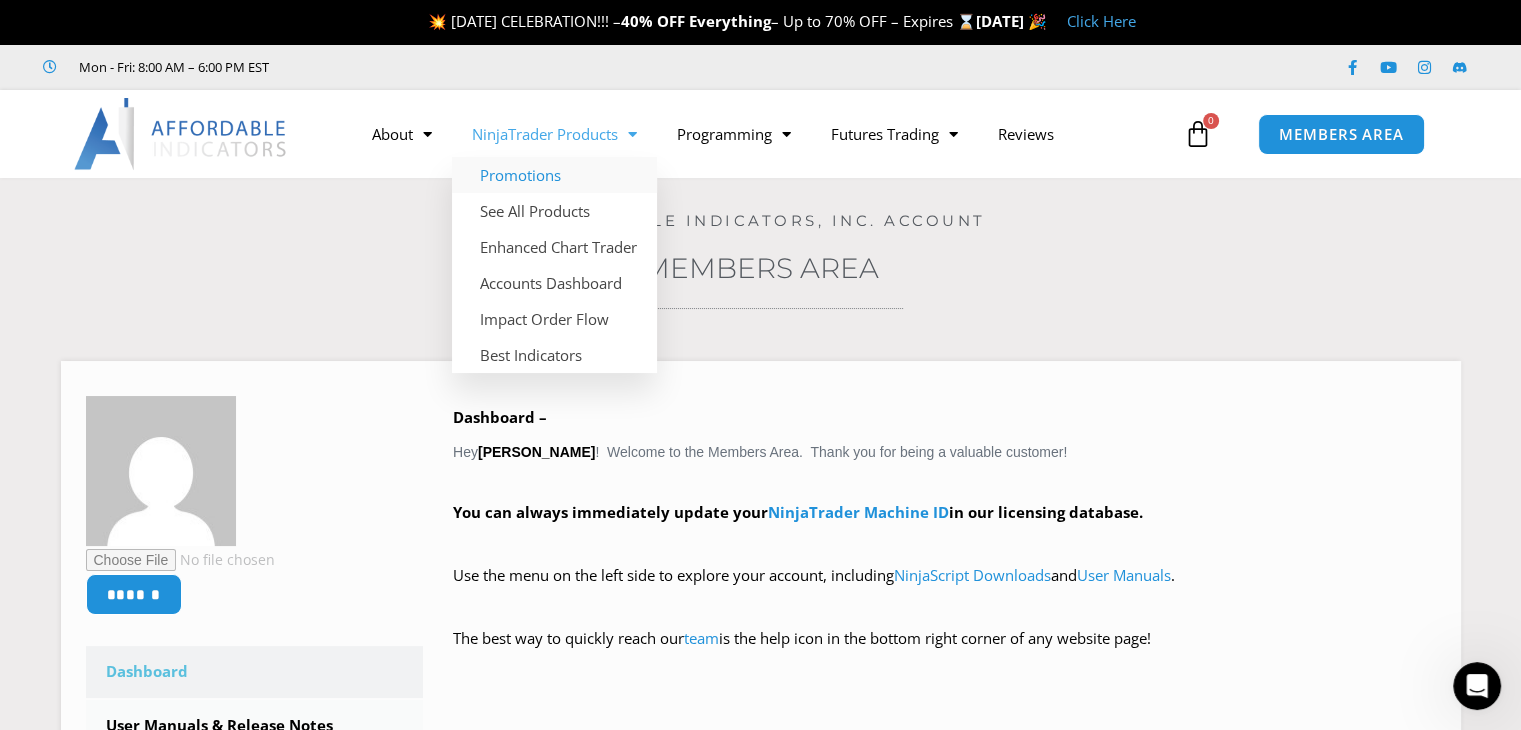 click on "Promotions" 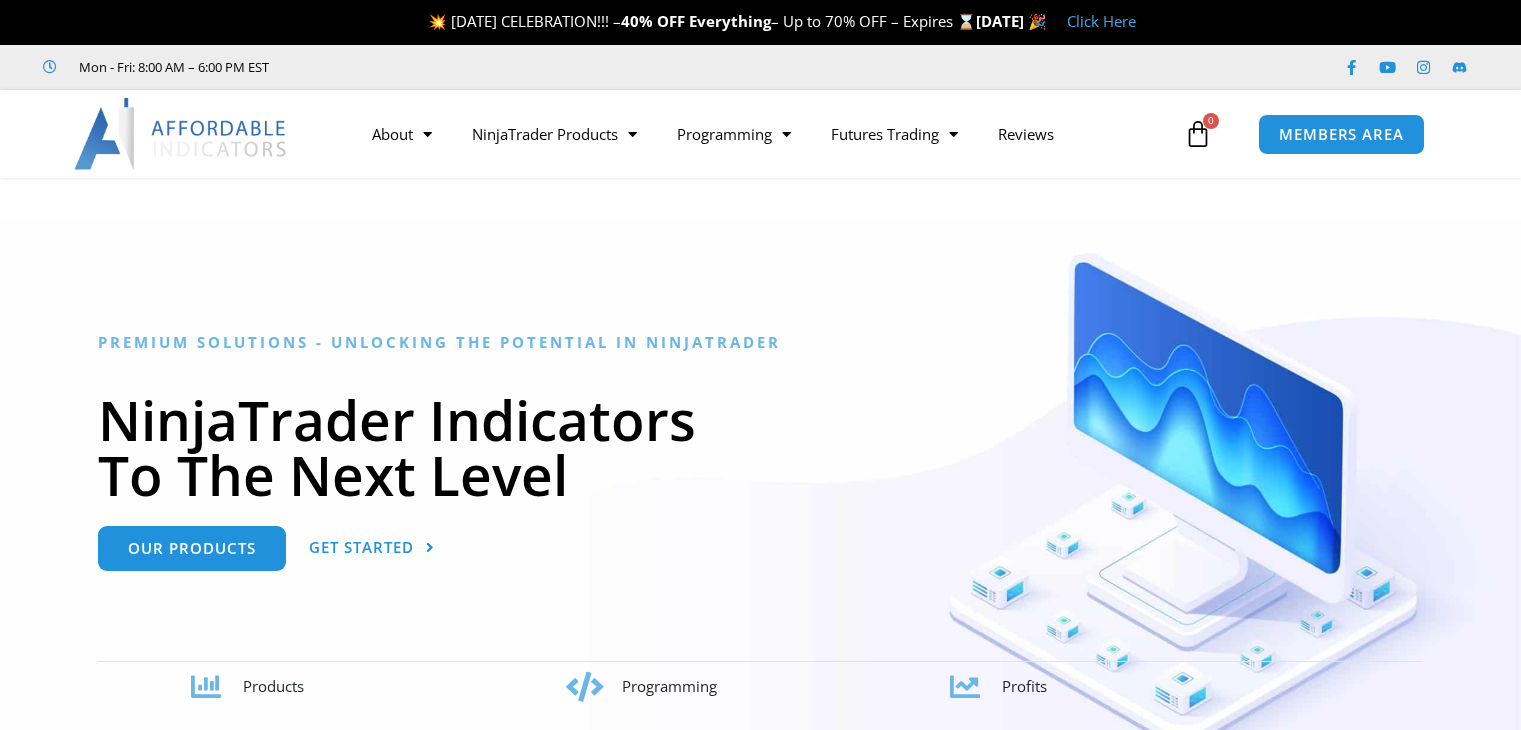 scroll, scrollTop: 0, scrollLeft: 0, axis: both 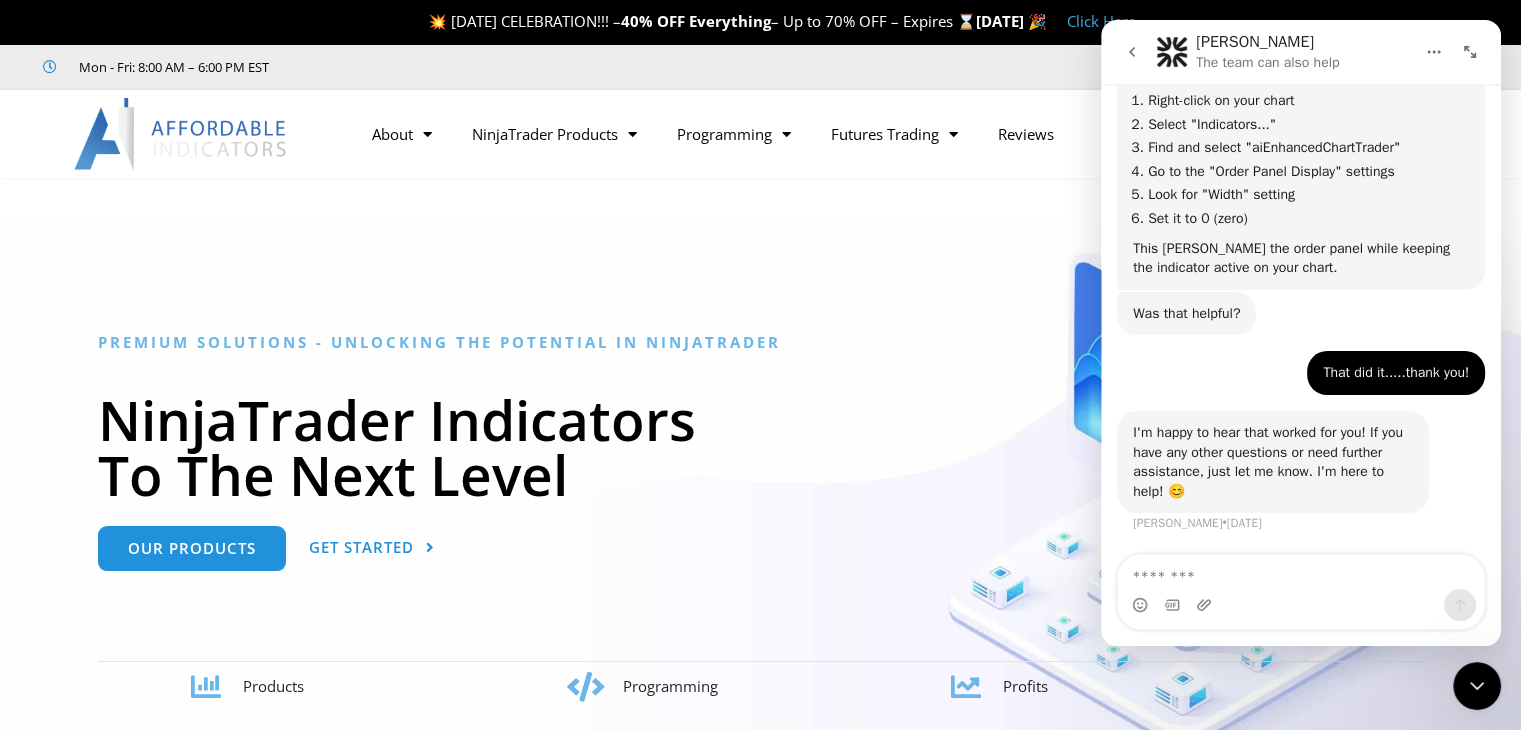 click 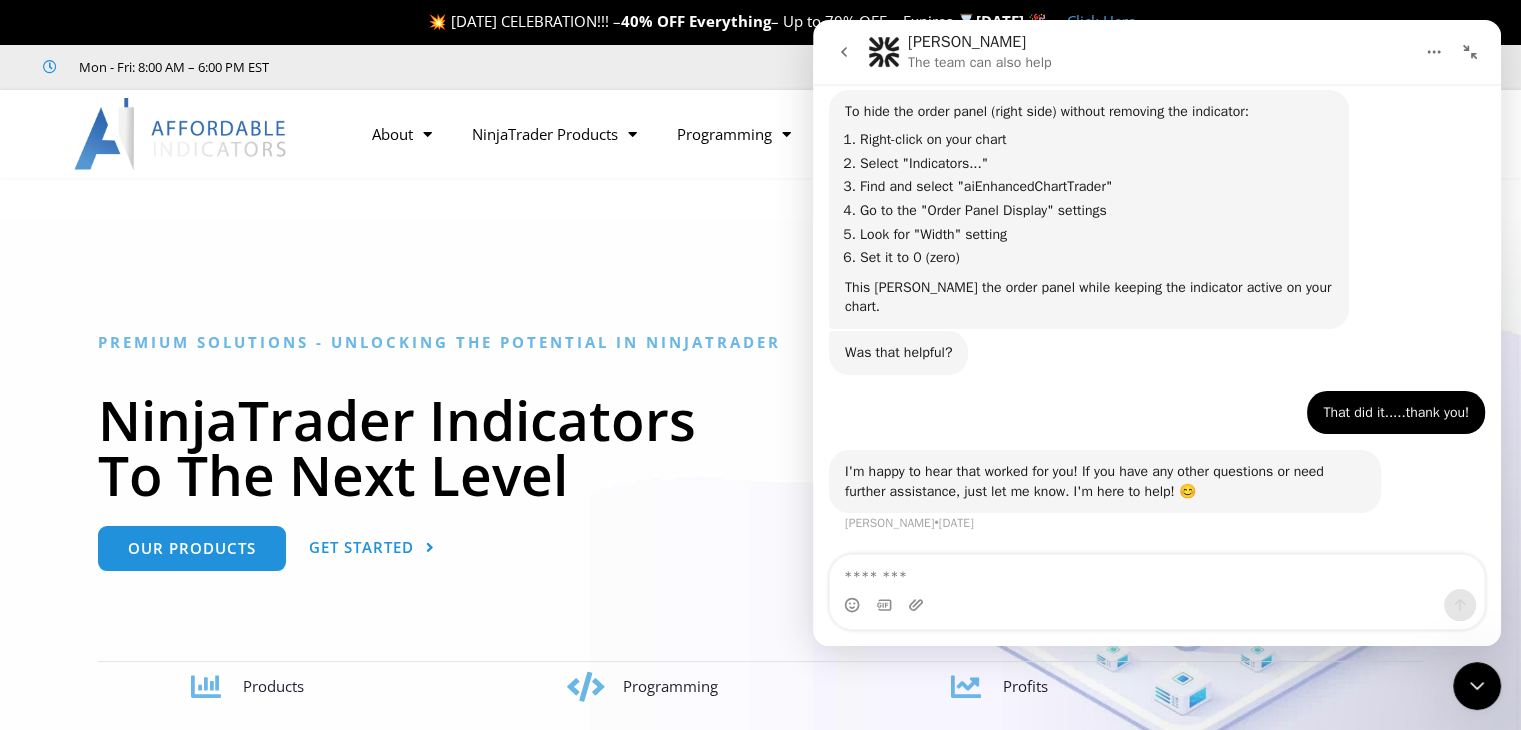 scroll, scrollTop: 2853, scrollLeft: 0, axis: vertical 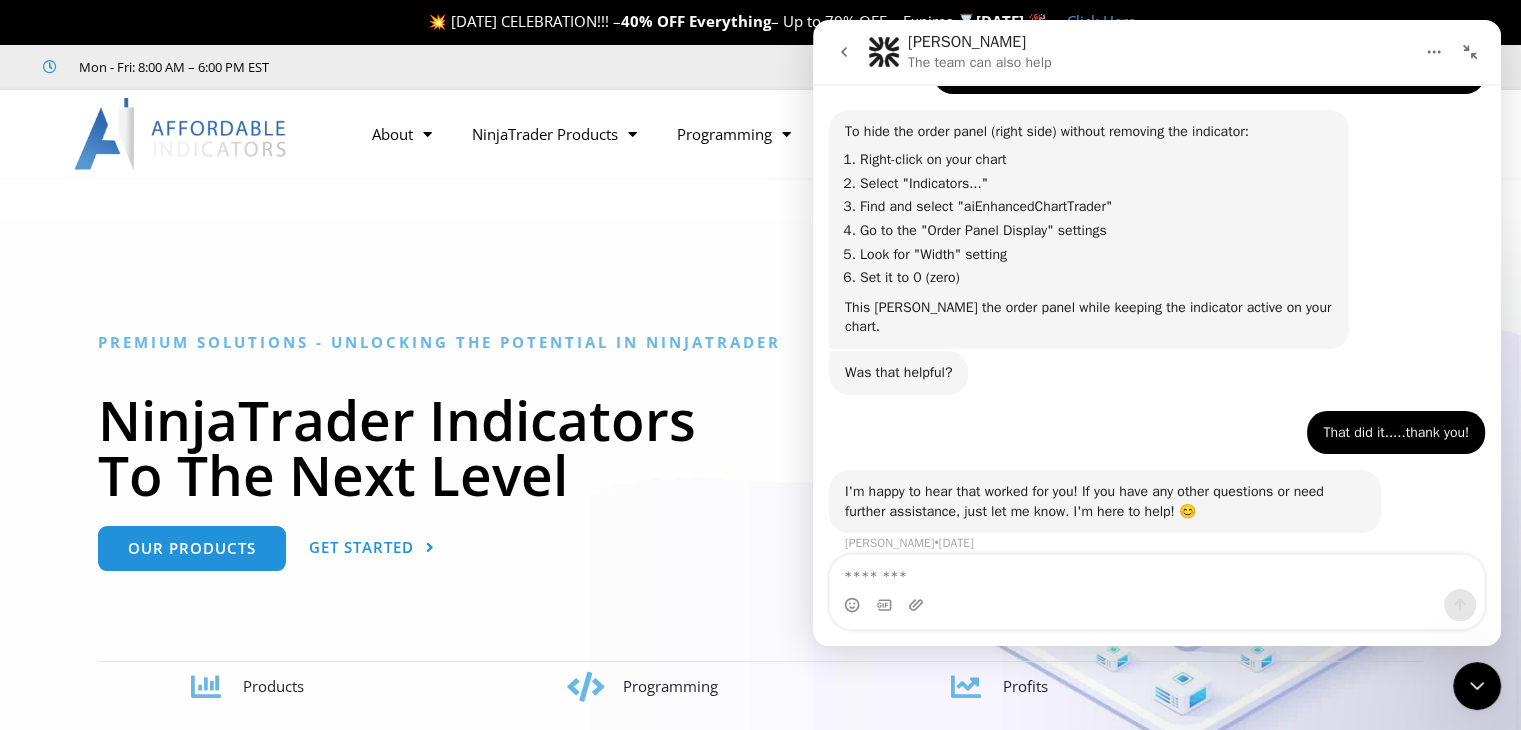click 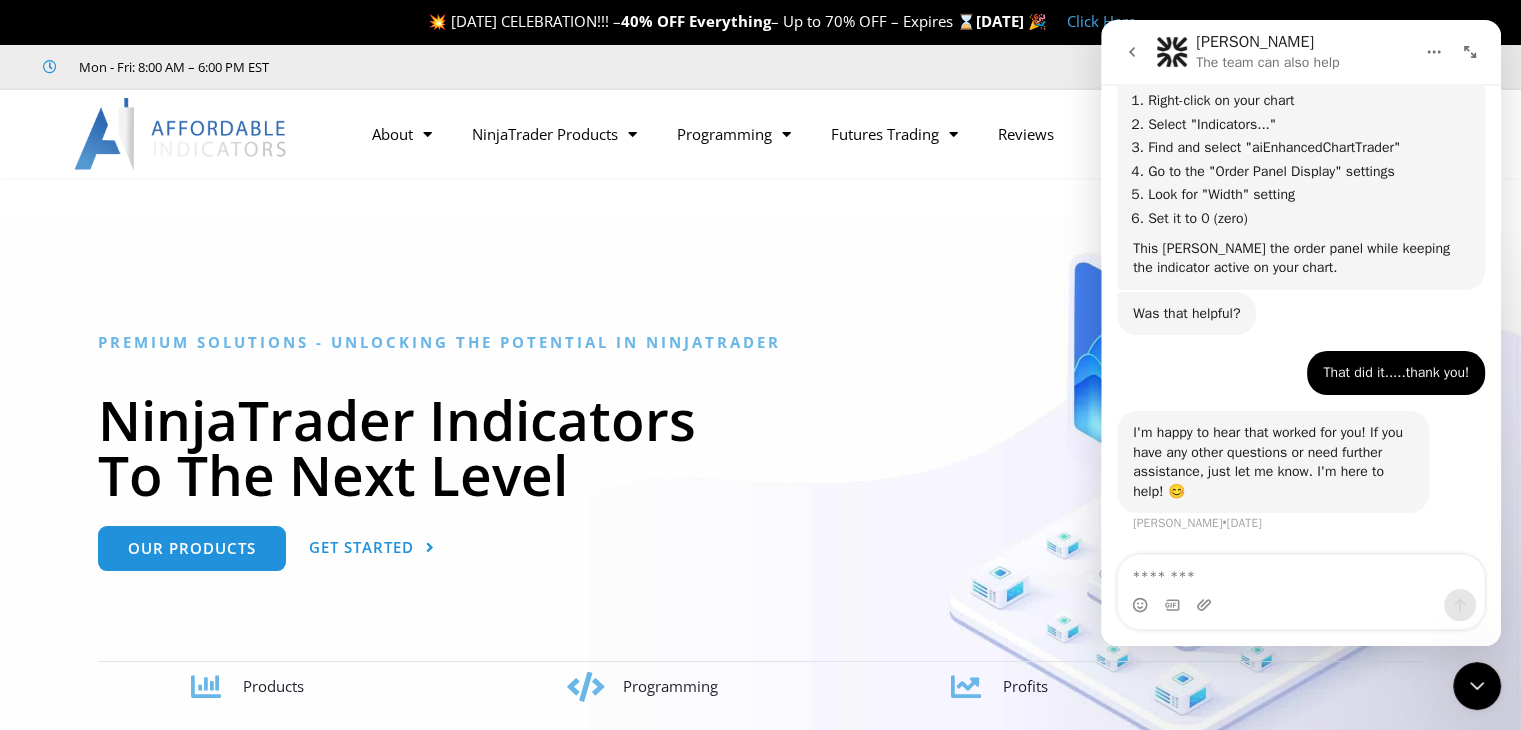 scroll, scrollTop: 3343, scrollLeft: 0, axis: vertical 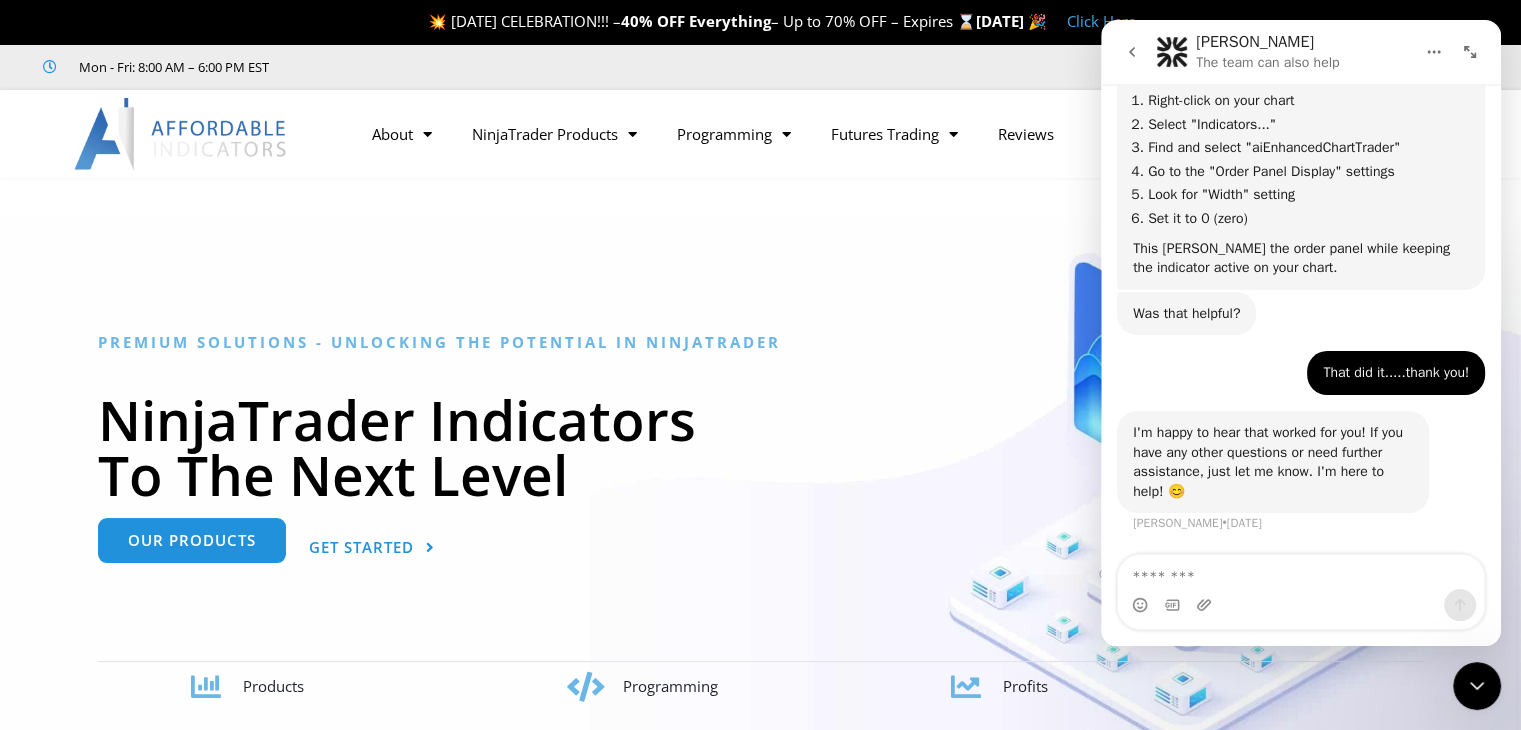 click on "Our Products" at bounding box center [192, 540] 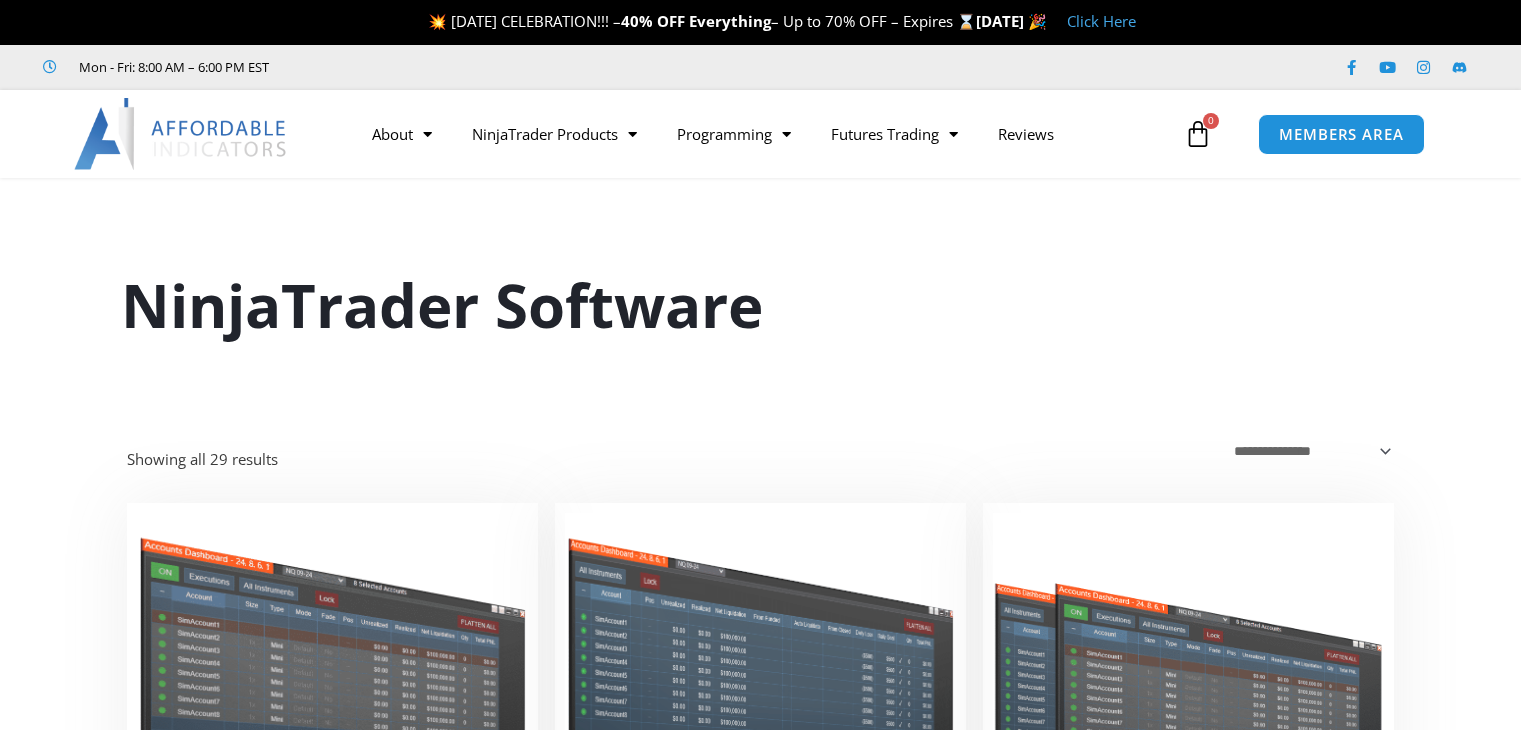 scroll, scrollTop: 0, scrollLeft: 0, axis: both 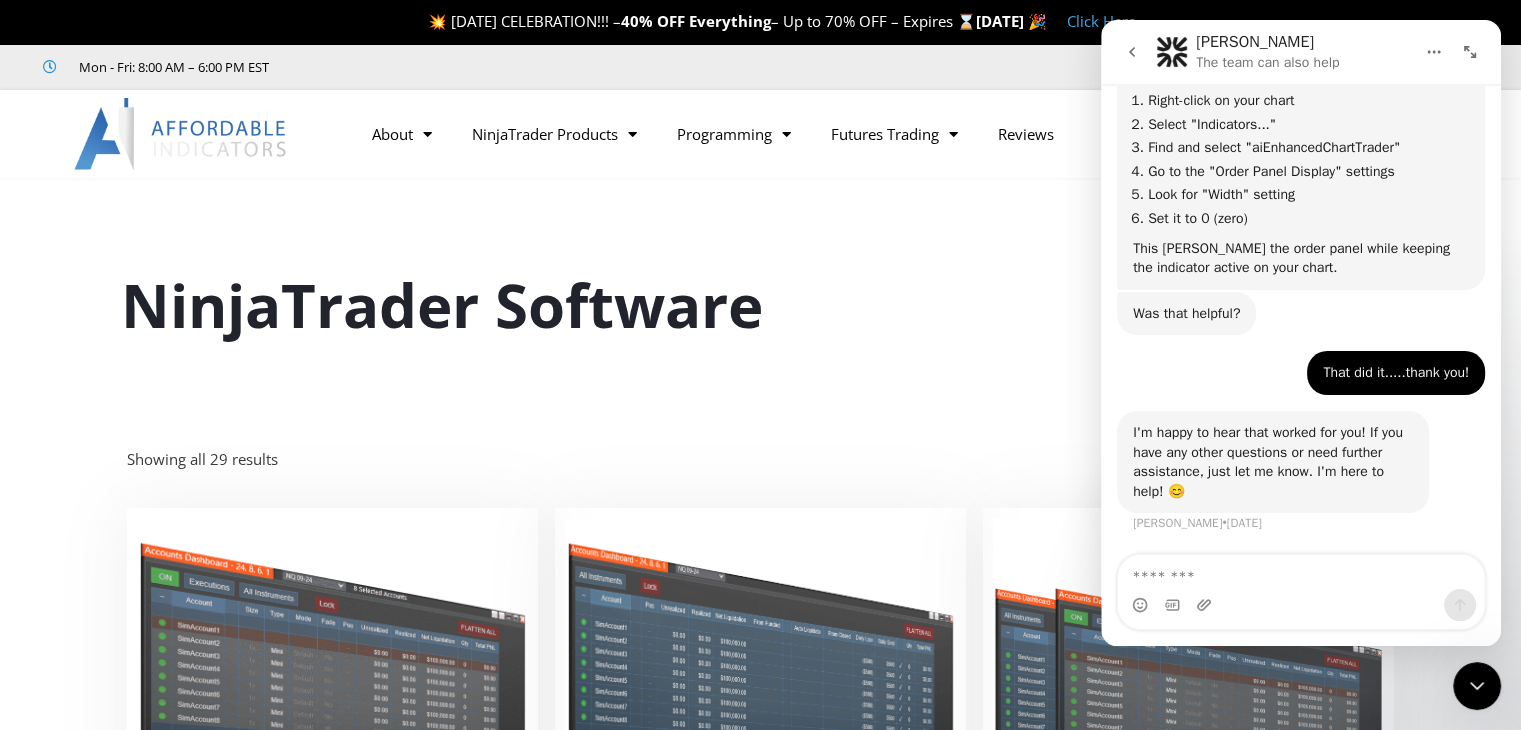 click on "NinjaTrader Software" at bounding box center [761, 305] 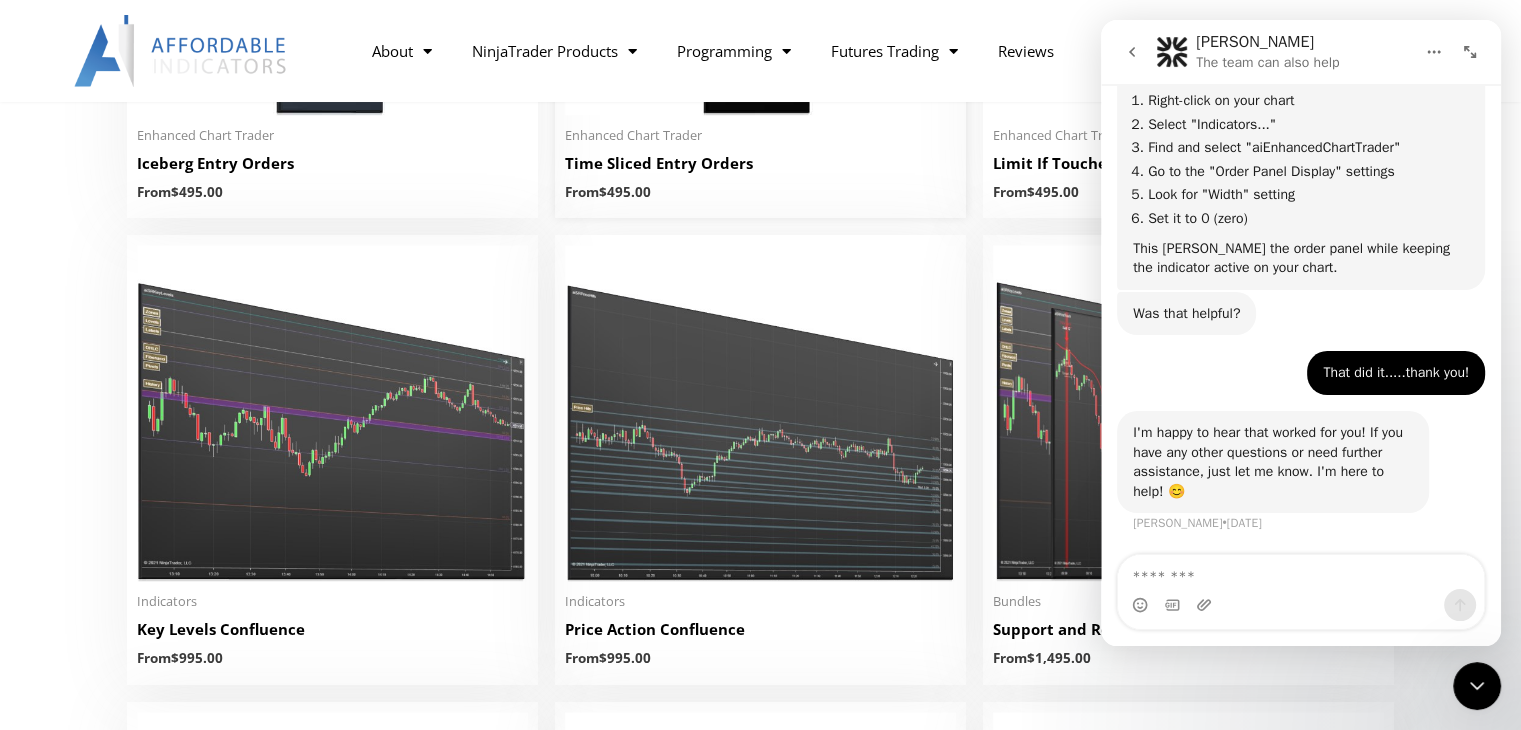 scroll, scrollTop: 2200, scrollLeft: 0, axis: vertical 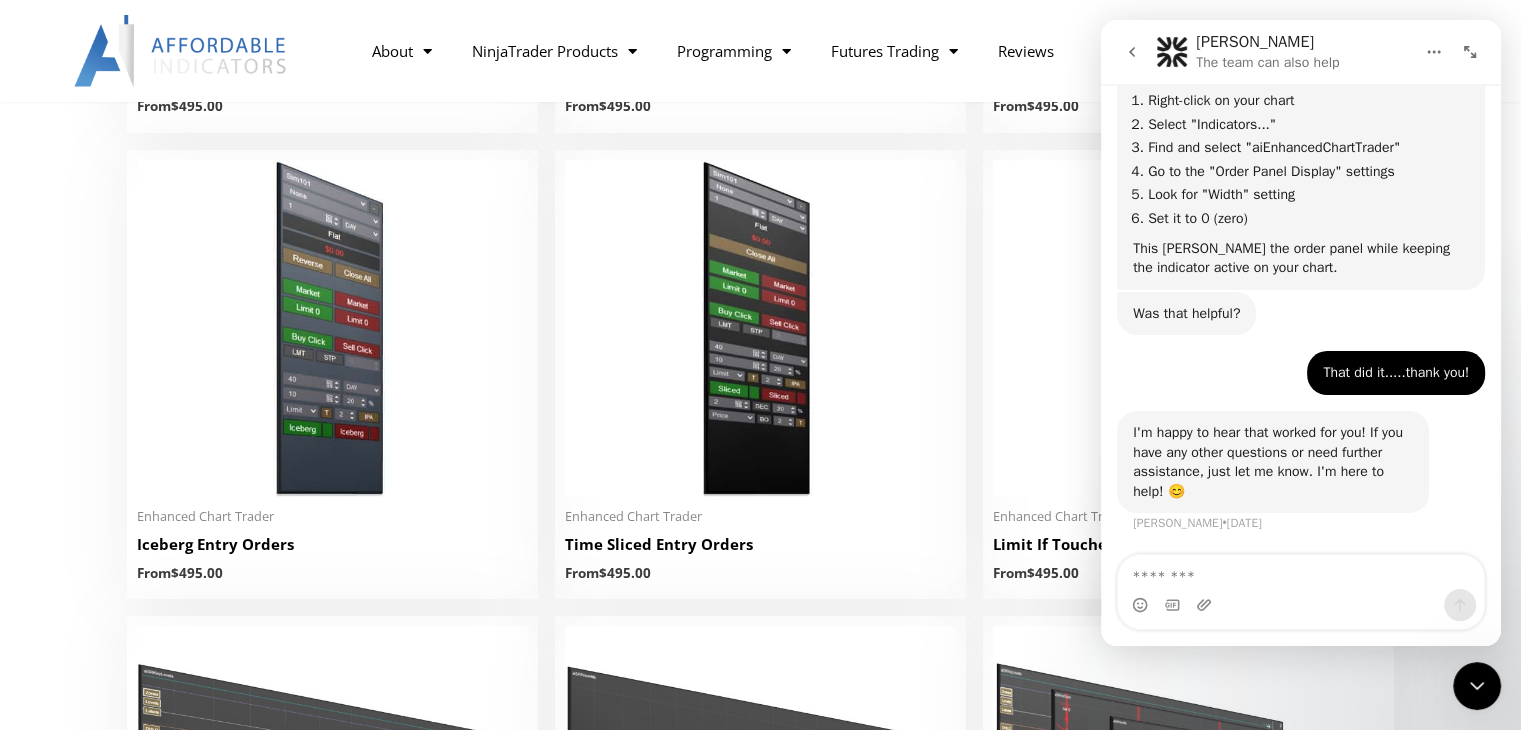 click 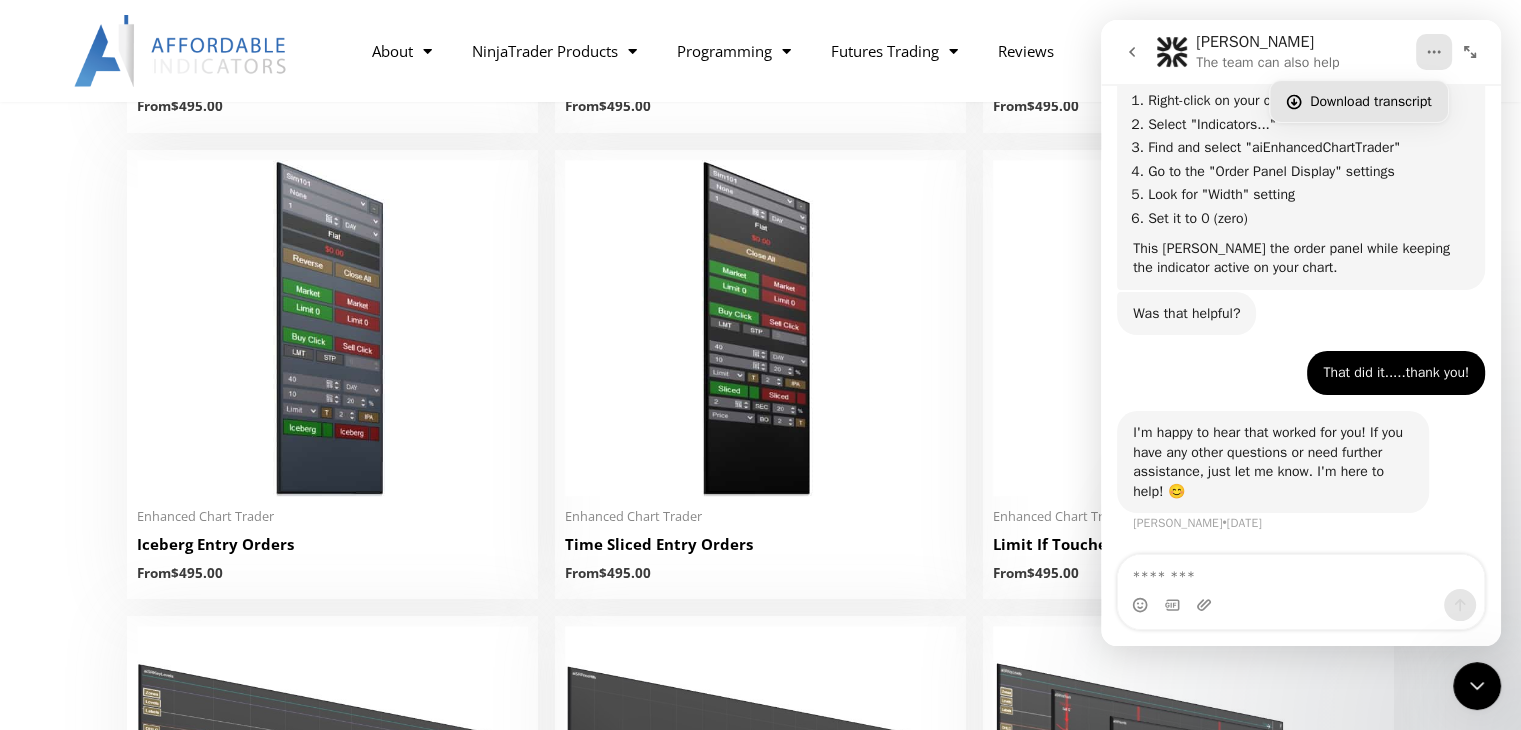 click on "Download transcript" at bounding box center (1371, 101) 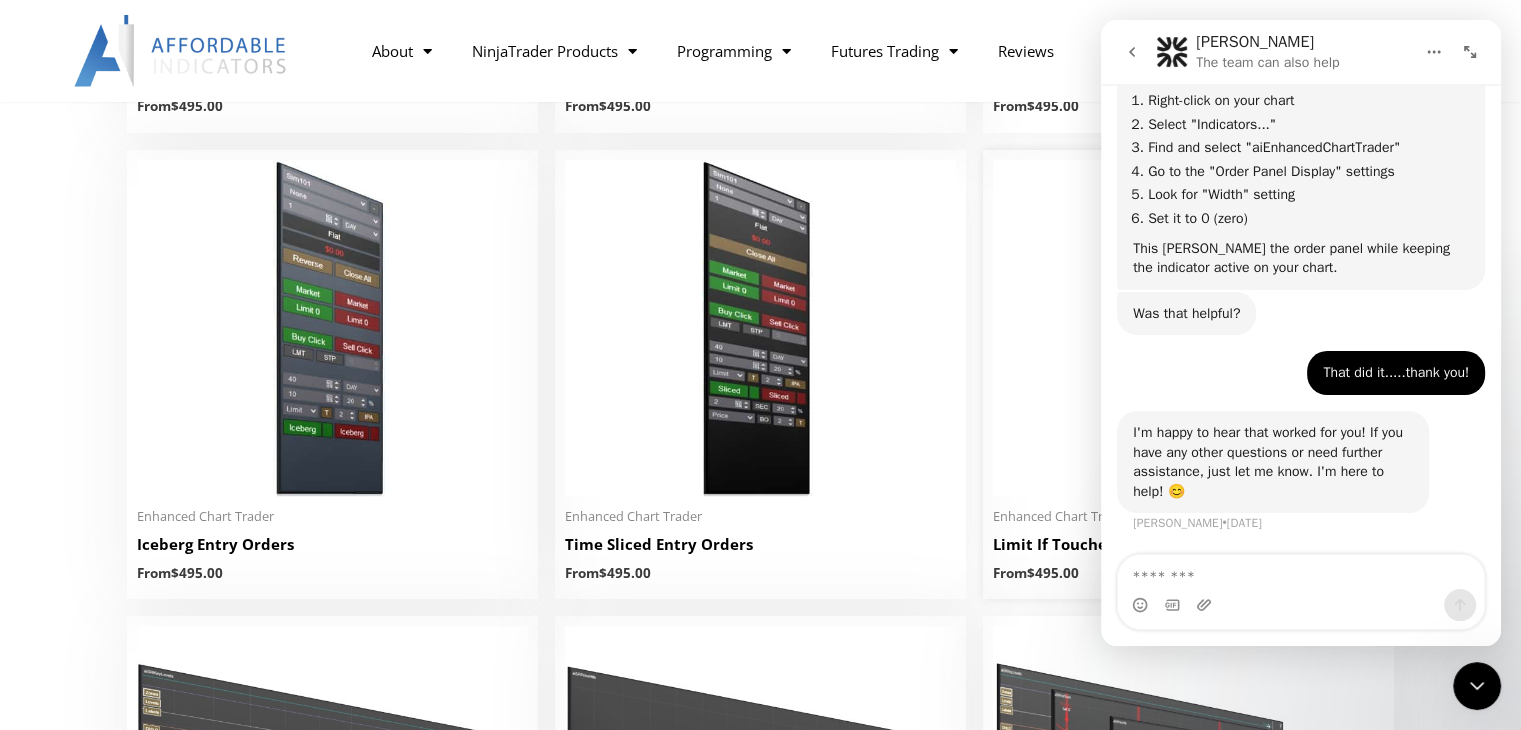 click at bounding box center [1188, 328] 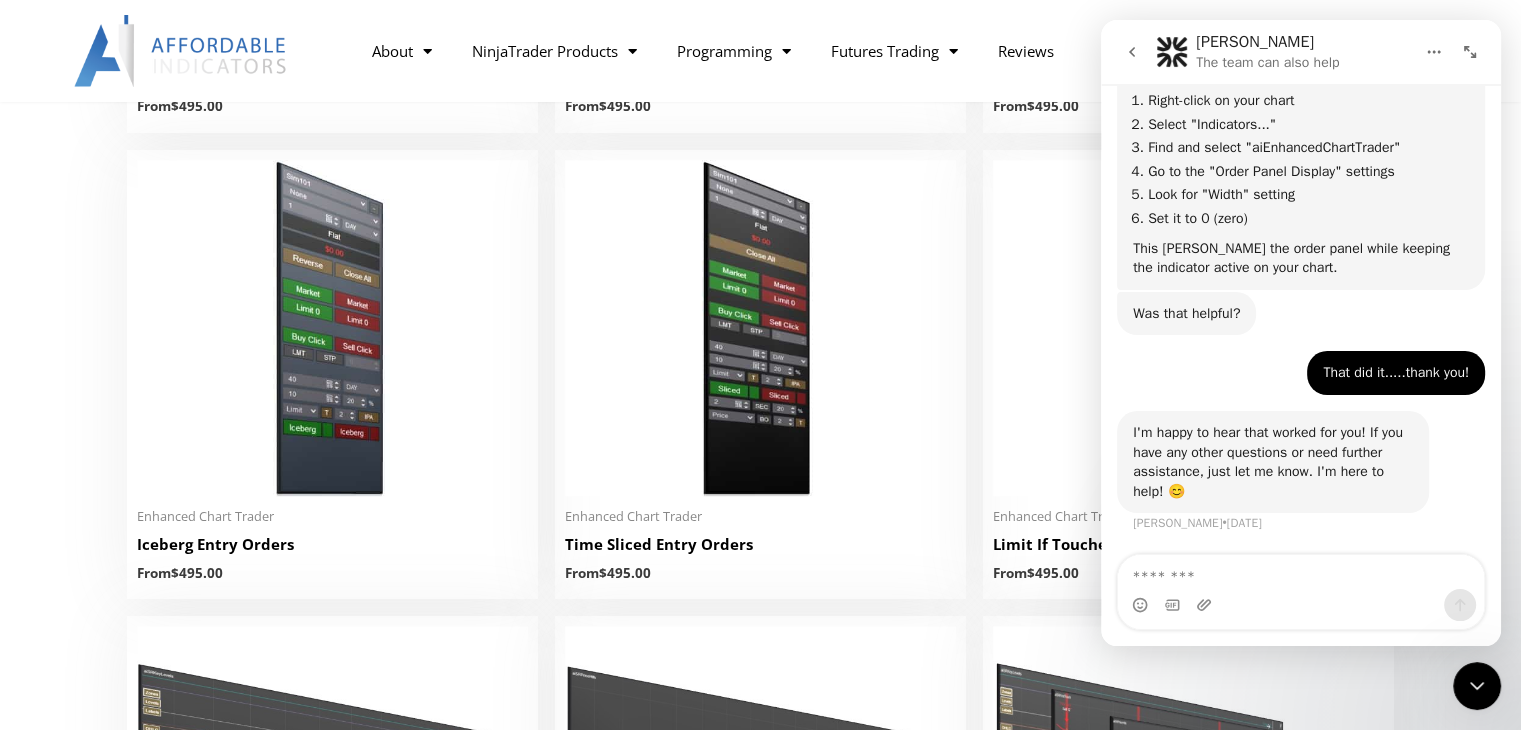 click 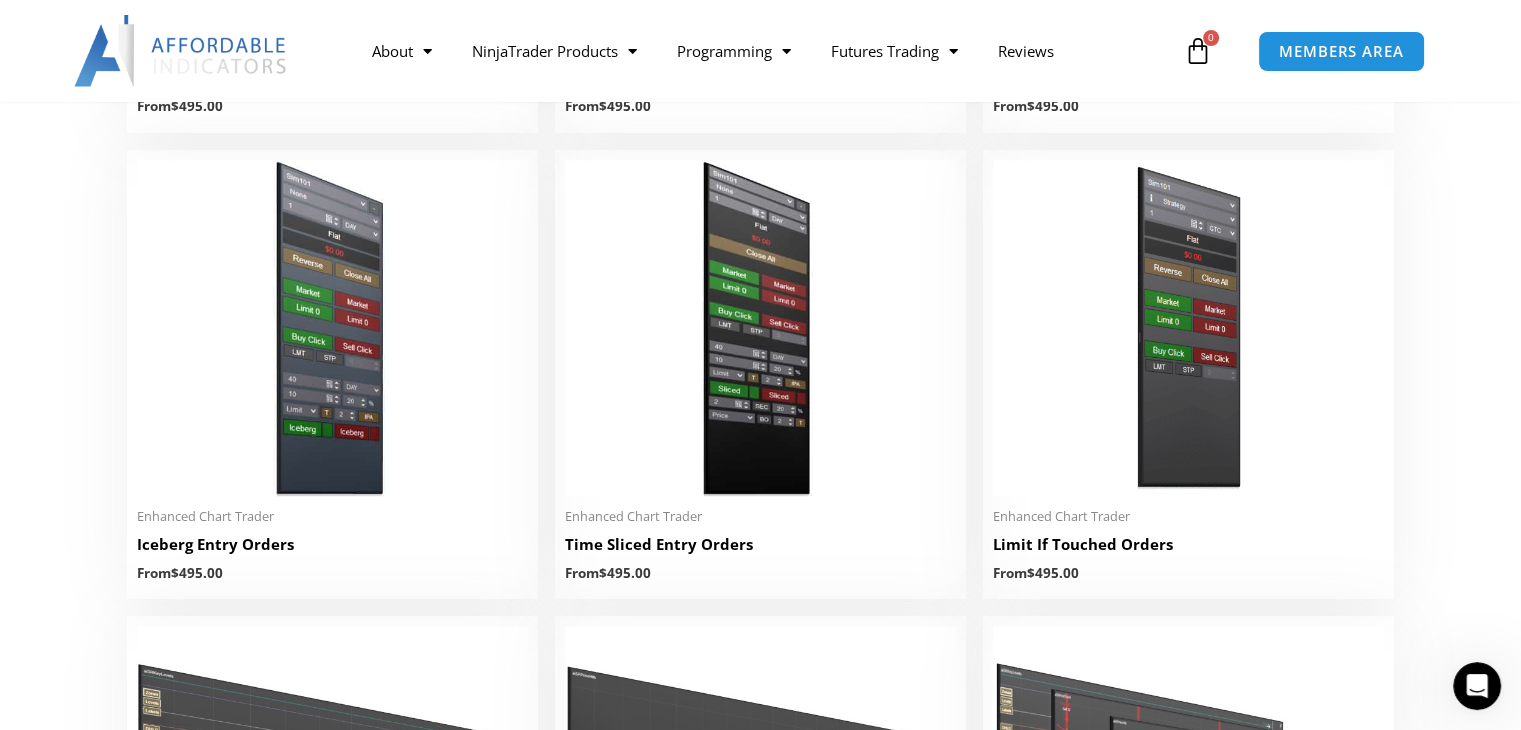 scroll, scrollTop: 0, scrollLeft: 0, axis: both 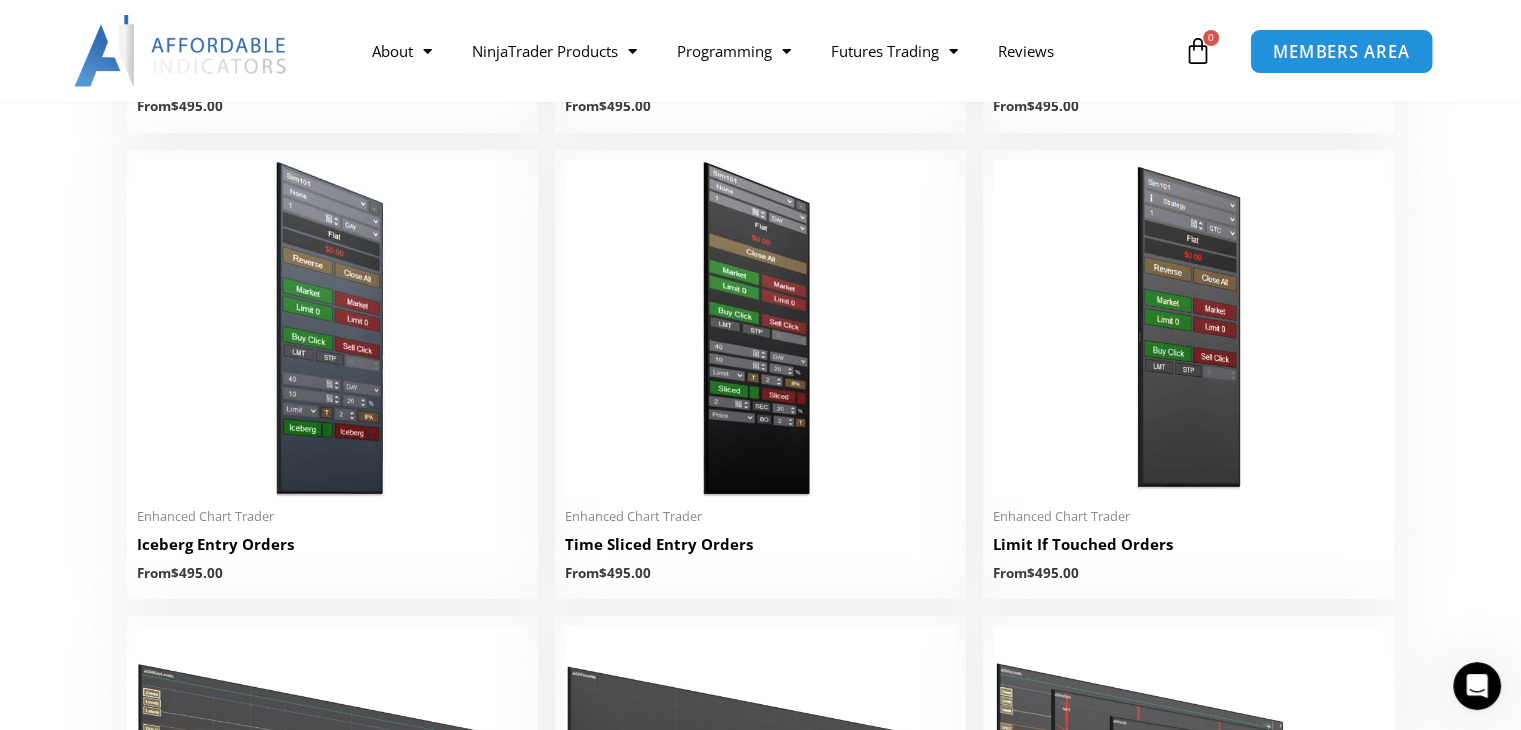 click on "MEMBERS AREA" at bounding box center (1341, 51) 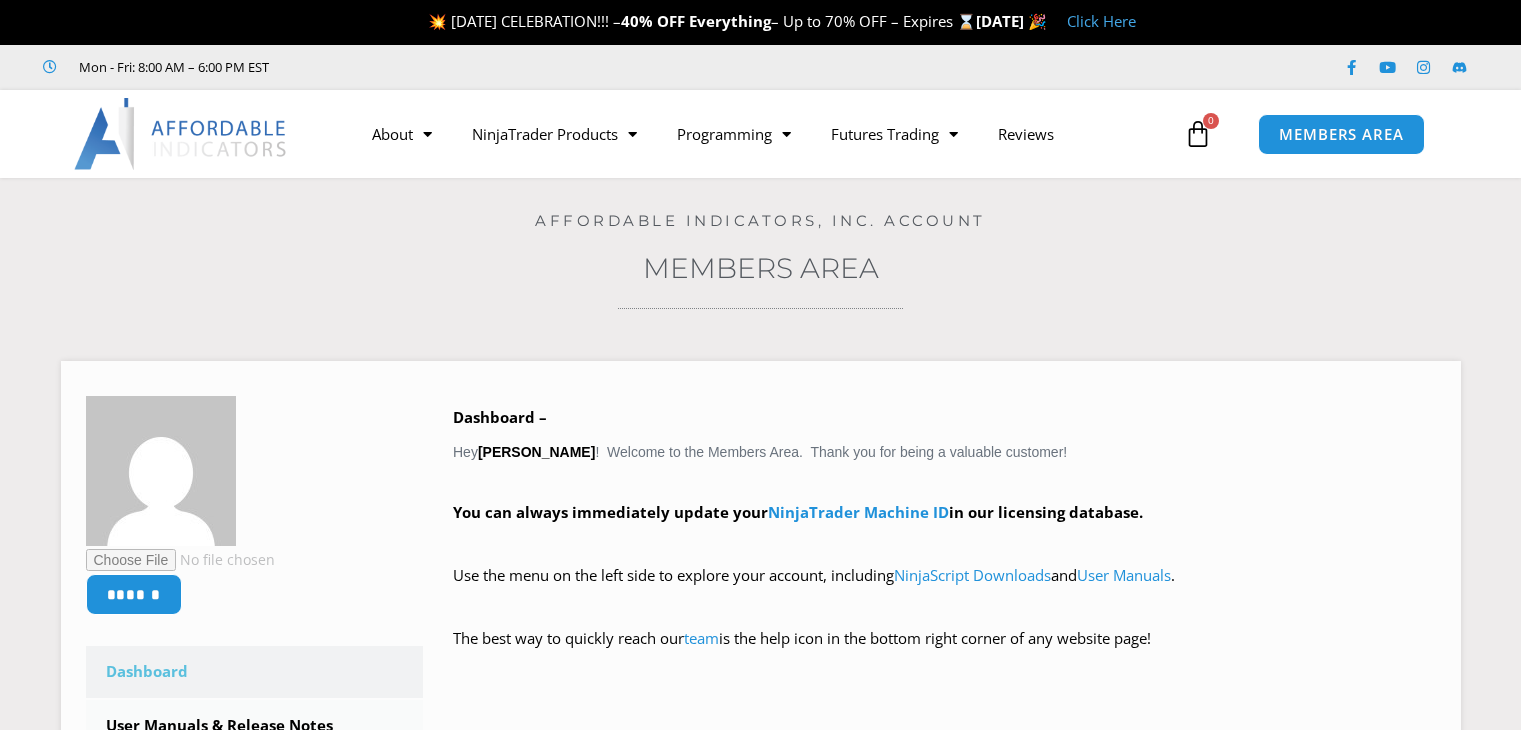 scroll, scrollTop: 0, scrollLeft: 0, axis: both 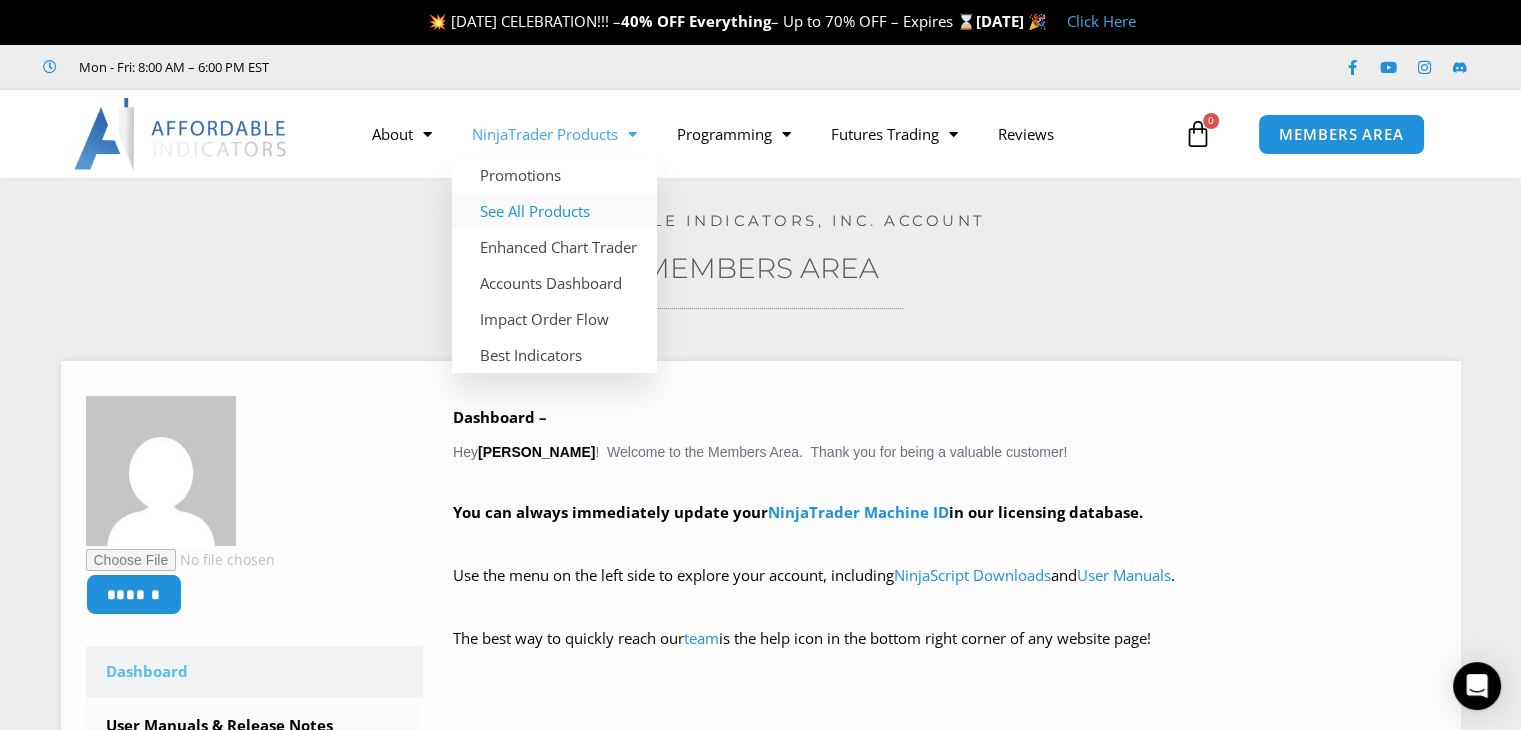 click on "See All Products" 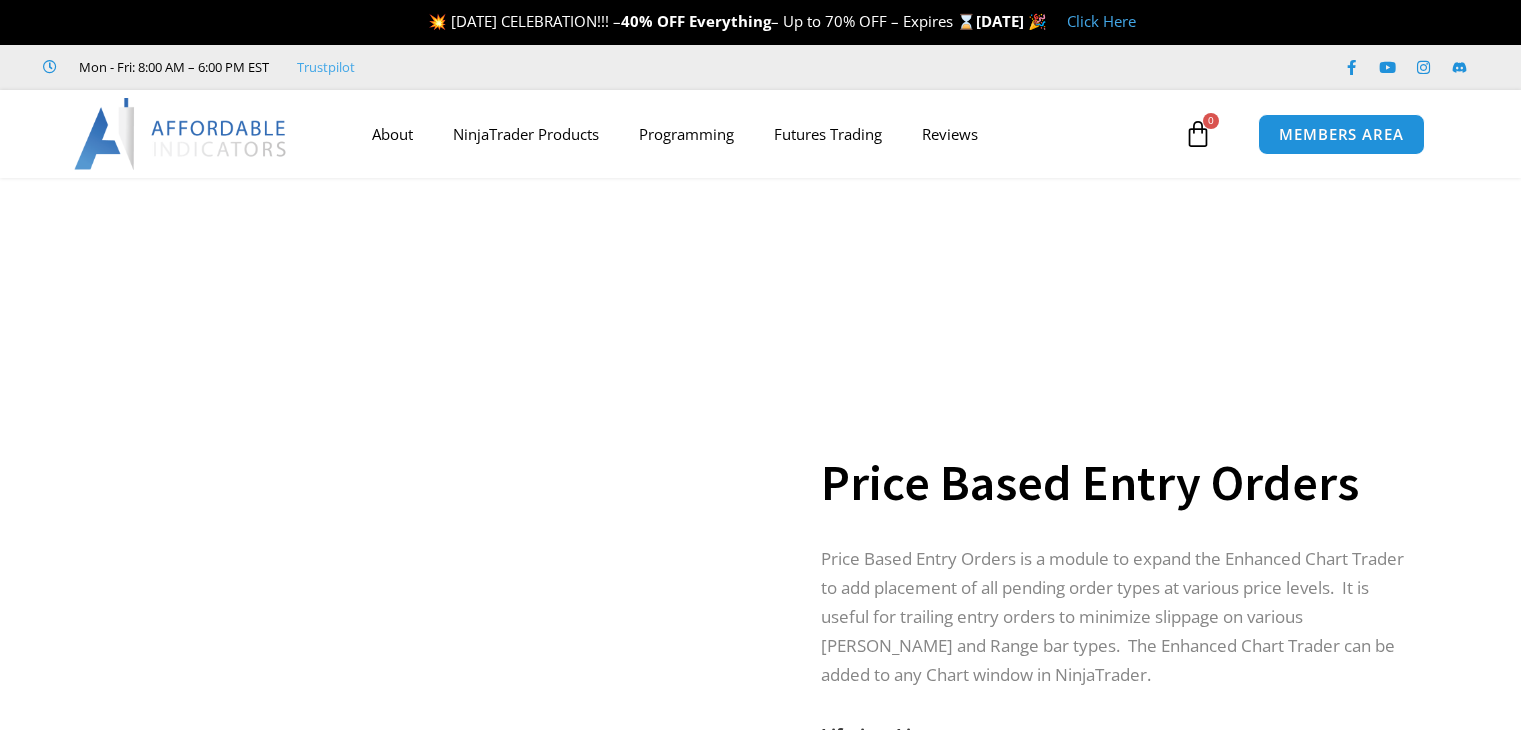 scroll, scrollTop: 0, scrollLeft: 0, axis: both 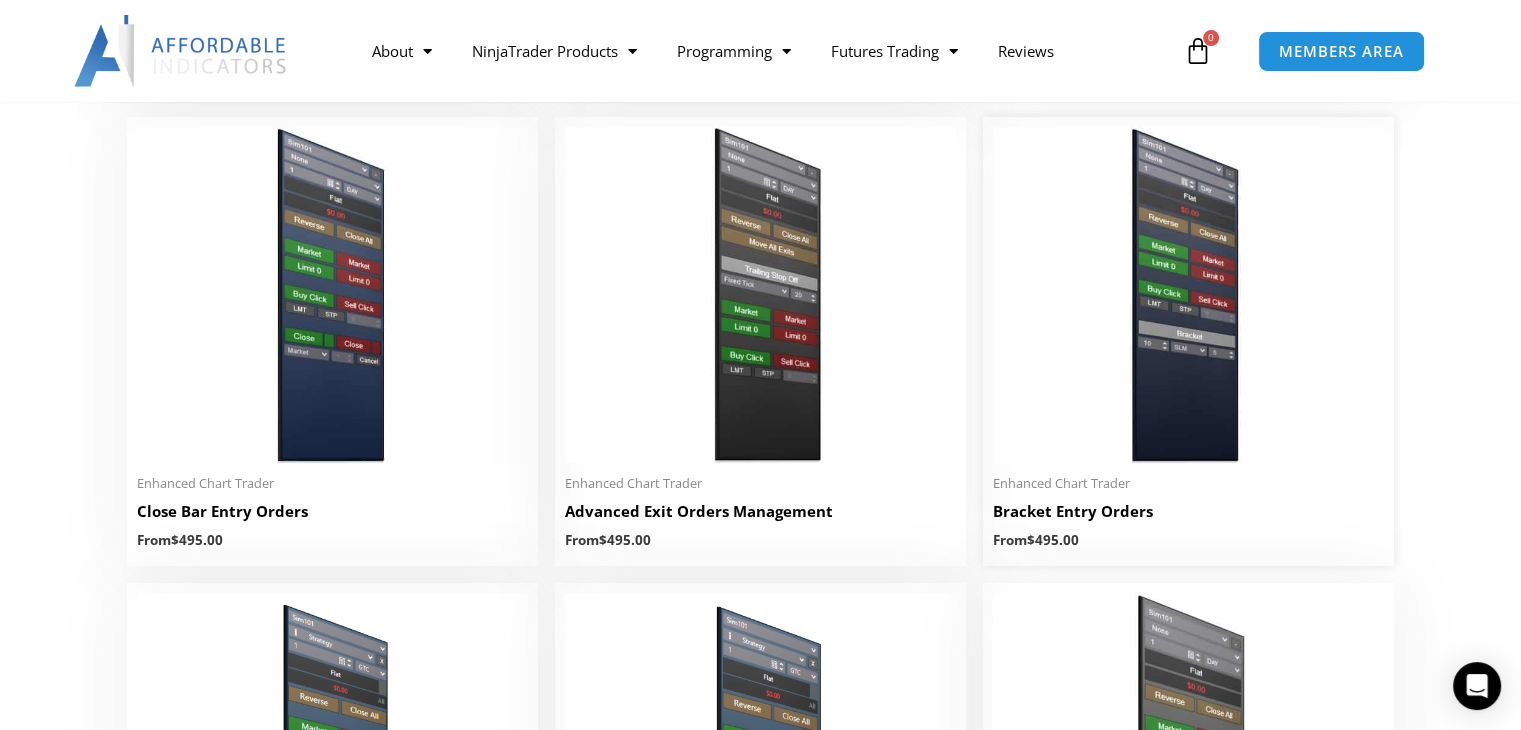 click on "Bracket Entry Orders" at bounding box center [1188, 511] 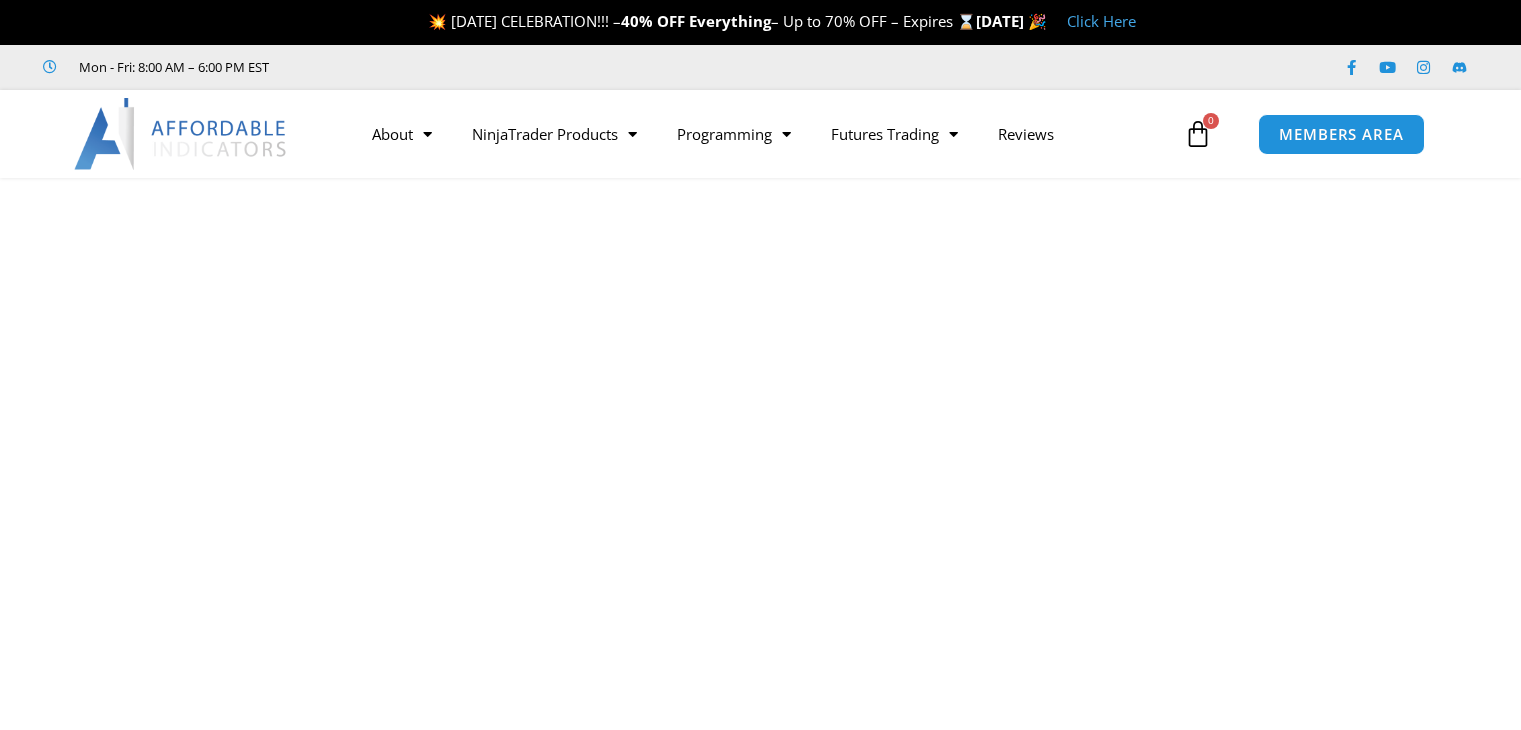 scroll, scrollTop: 0, scrollLeft: 0, axis: both 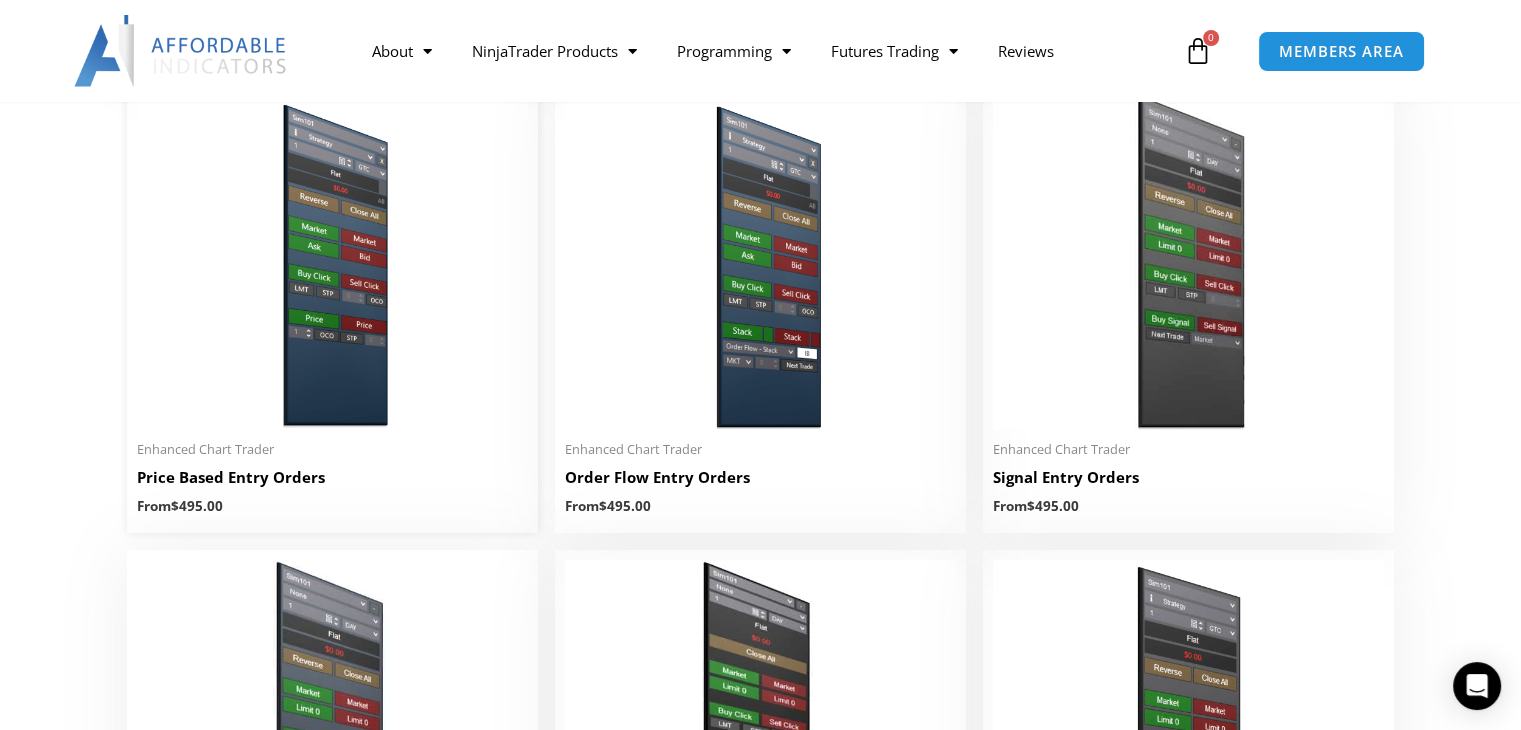click on "Price Based Entry Orders" at bounding box center [332, 477] 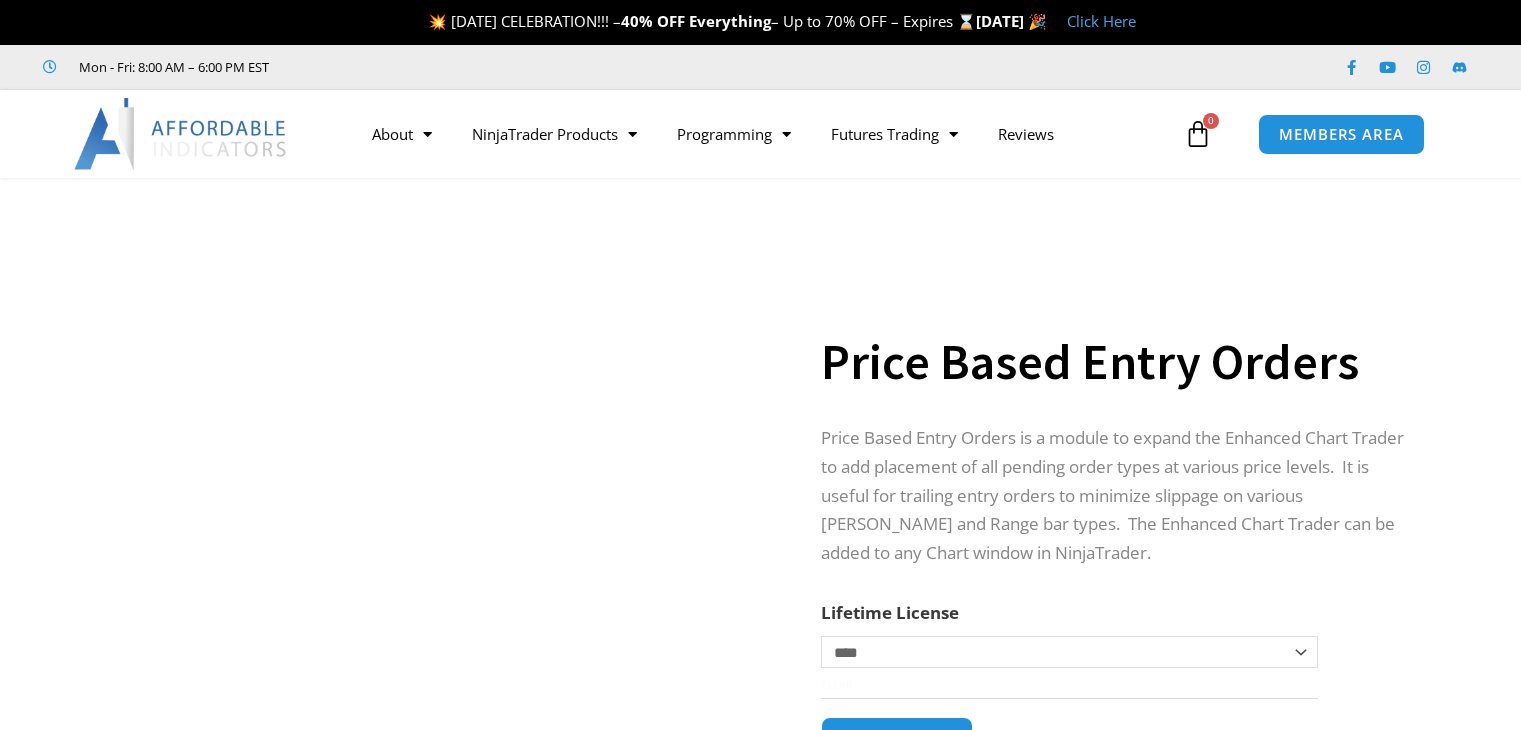 scroll, scrollTop: 0, scrollLeft: 0, axis: both 